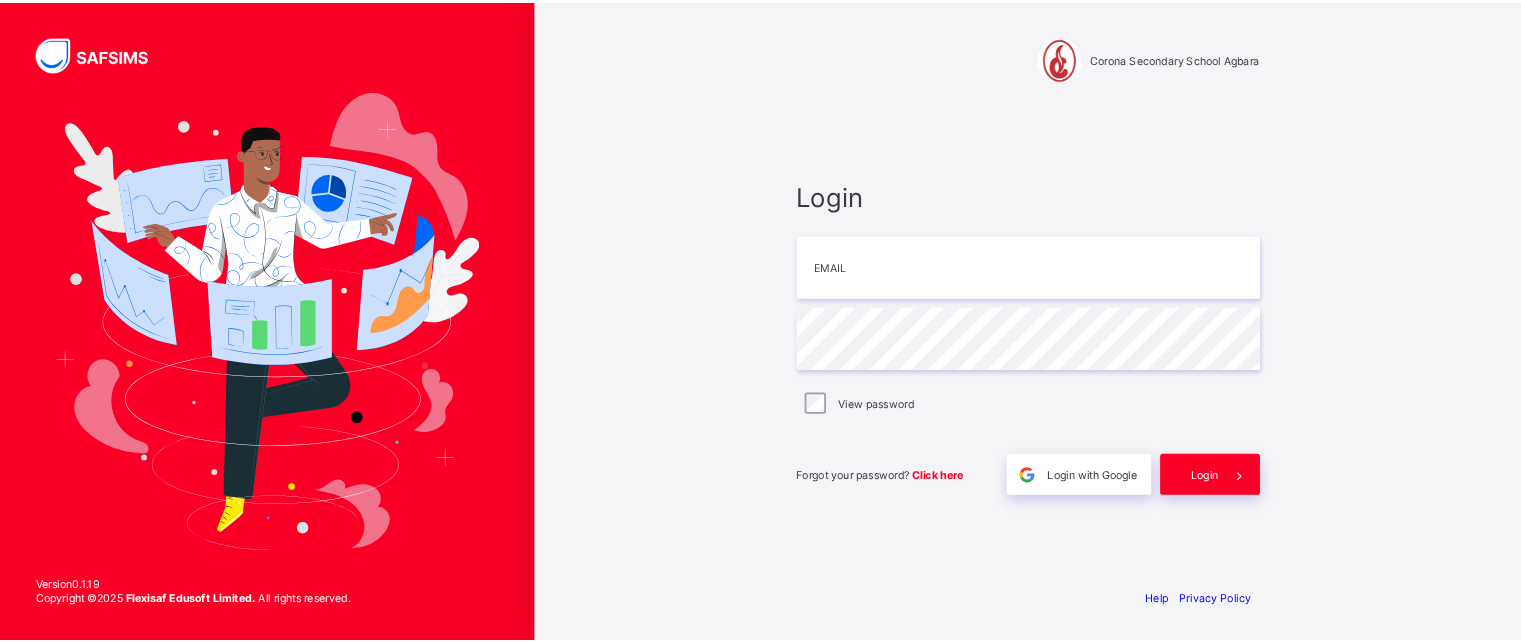 scroll, scrollTop: 0, scrollLeft: 0, axis: both 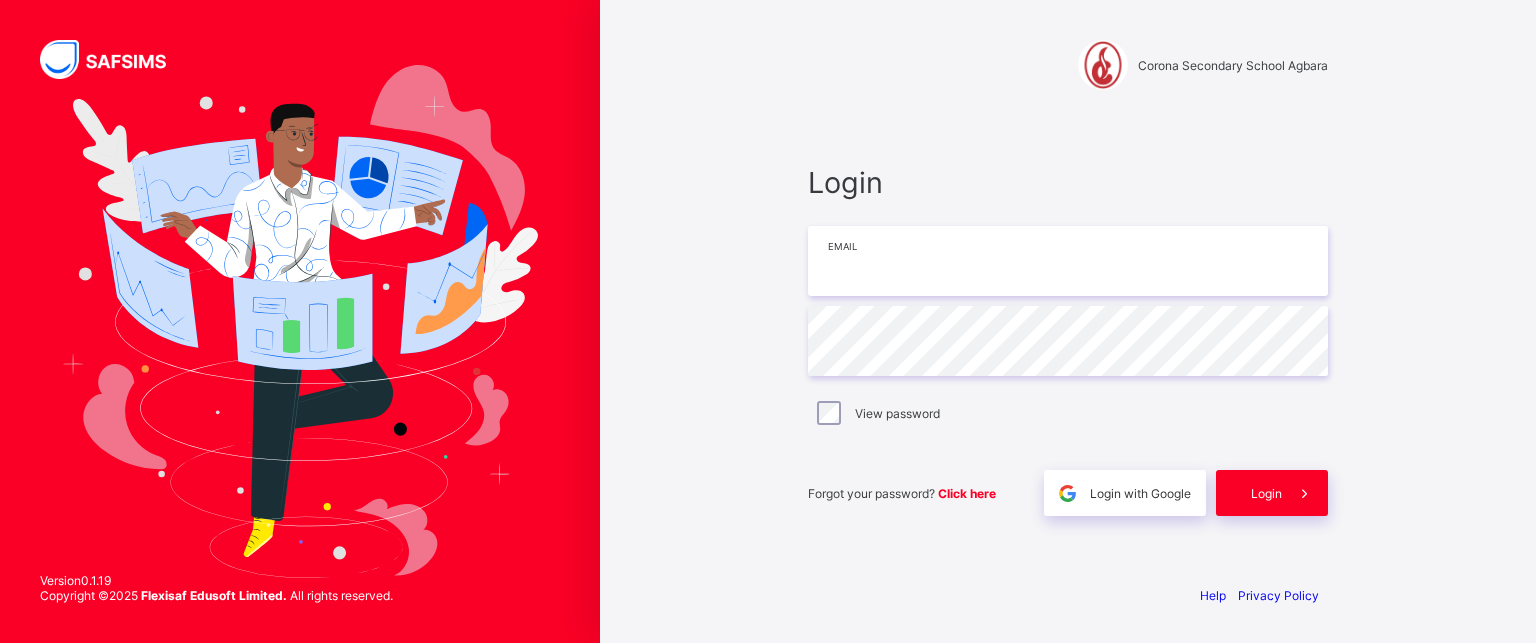 type on "**********" 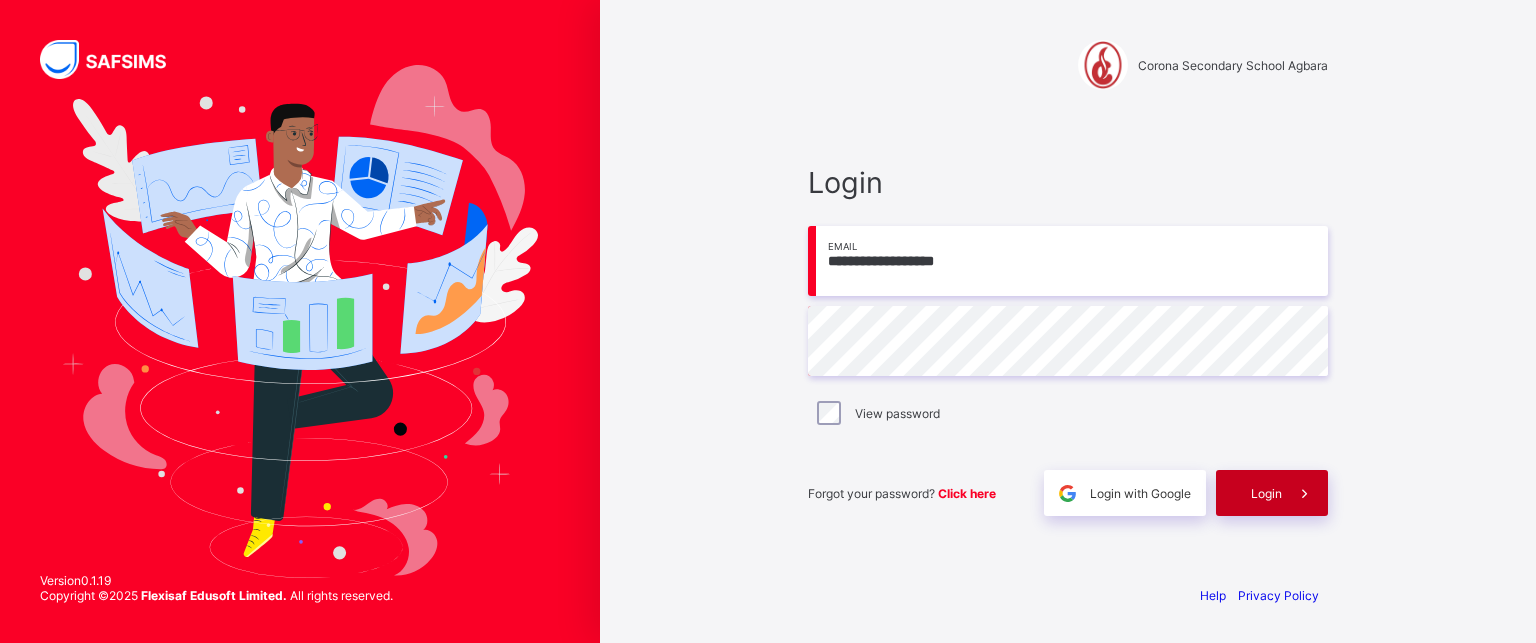 click on "Login" at bounding box center (1266, 493) 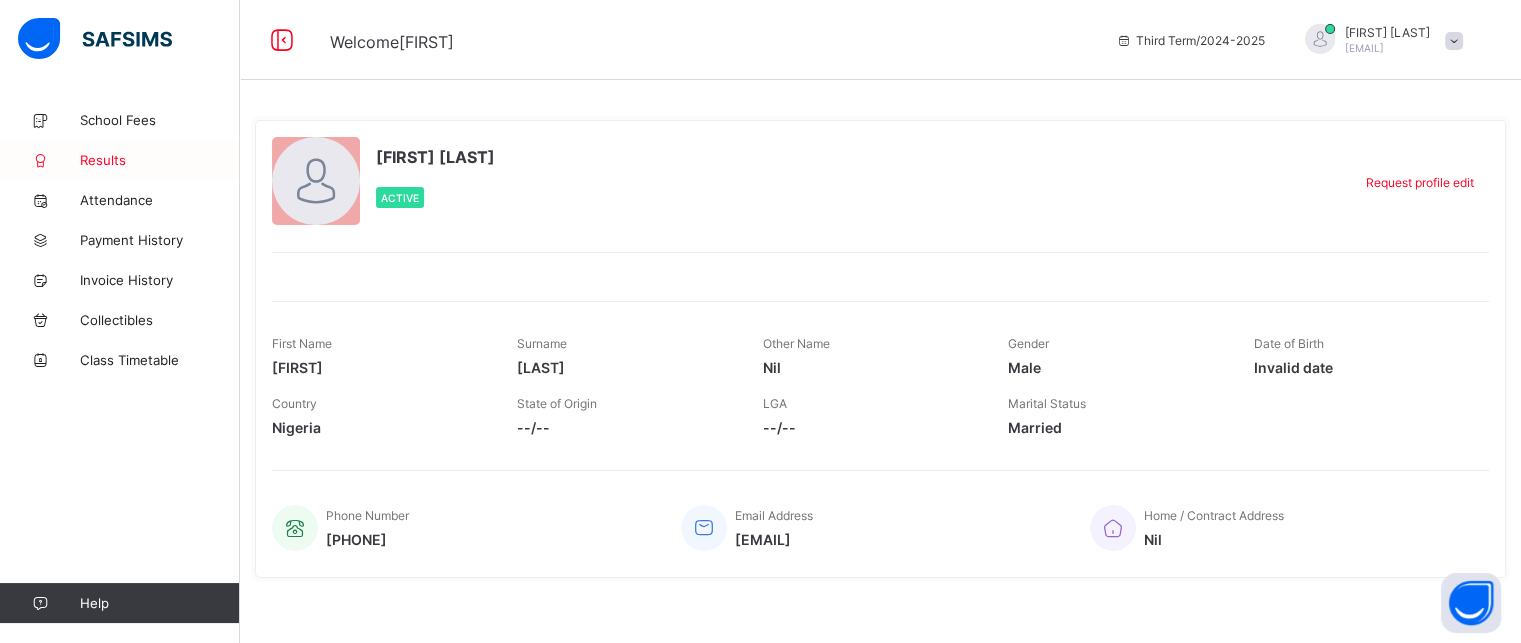 click on "Results" at bounding box center (120, 160) 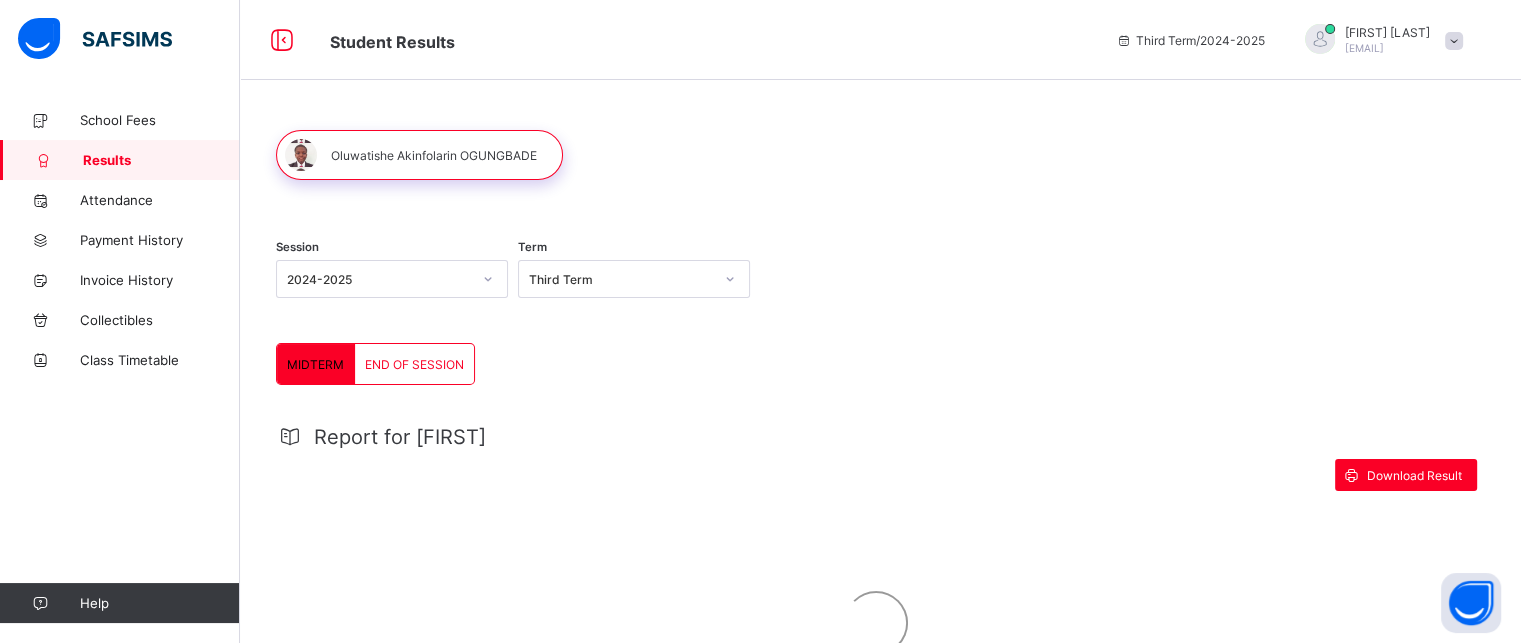 click on "END OF SESSION" at bounding box center [414, 364] 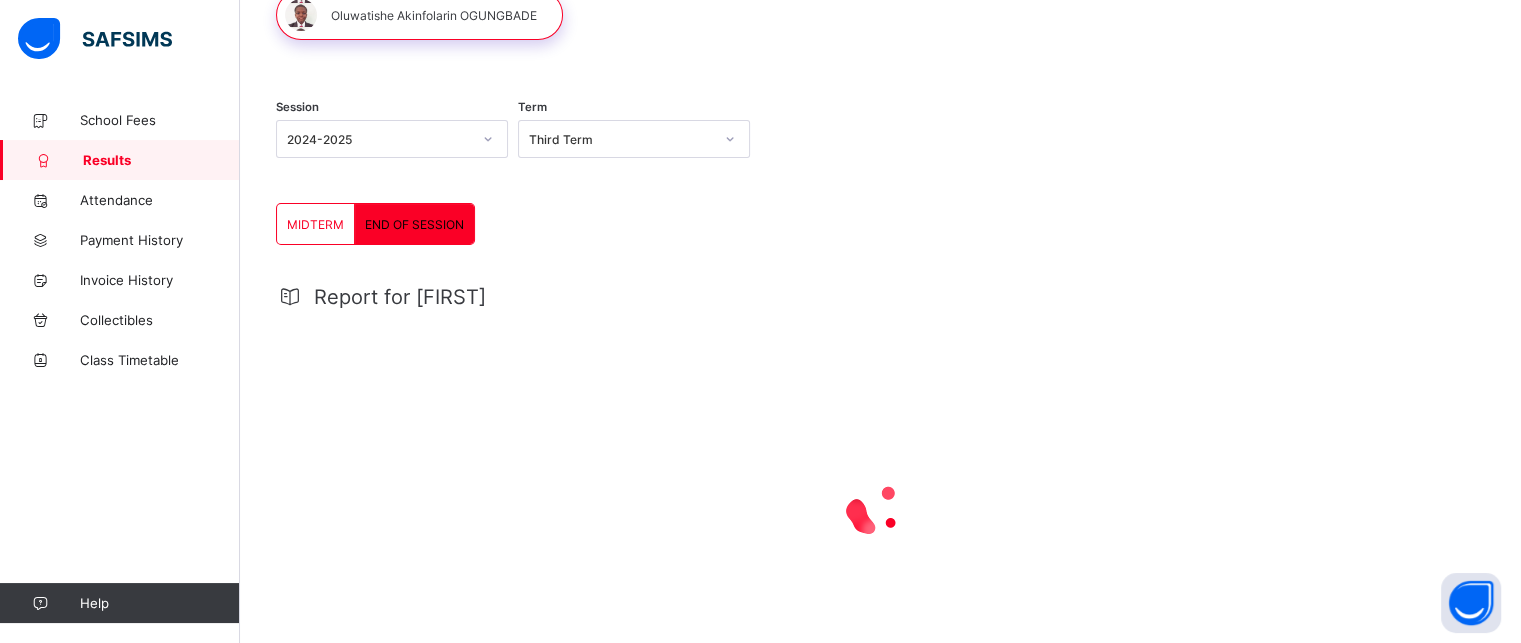 scroll, scrollTop: 151, scrollLeft: 0, axis: vertical 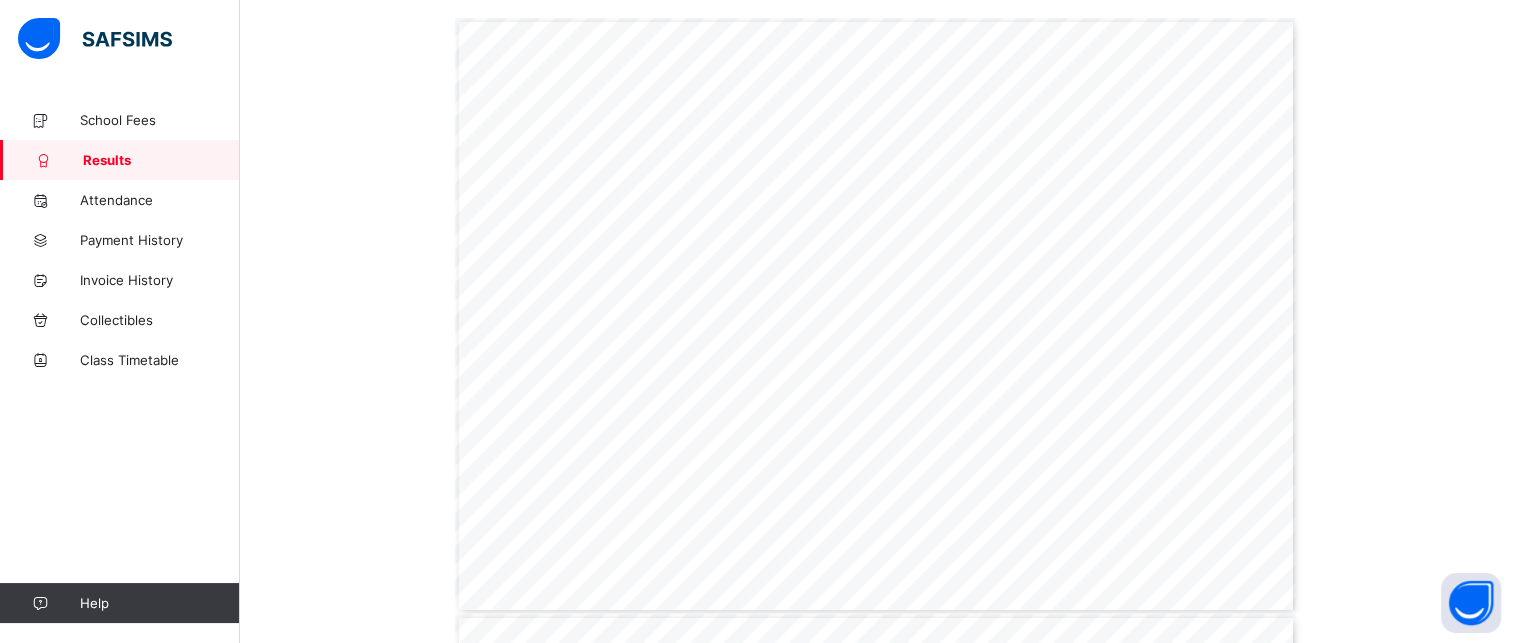 drag, startPoint x: 1357, startPoint y: 171, endPoint x: 1459, endPoint y: 163, distance: 102.31325 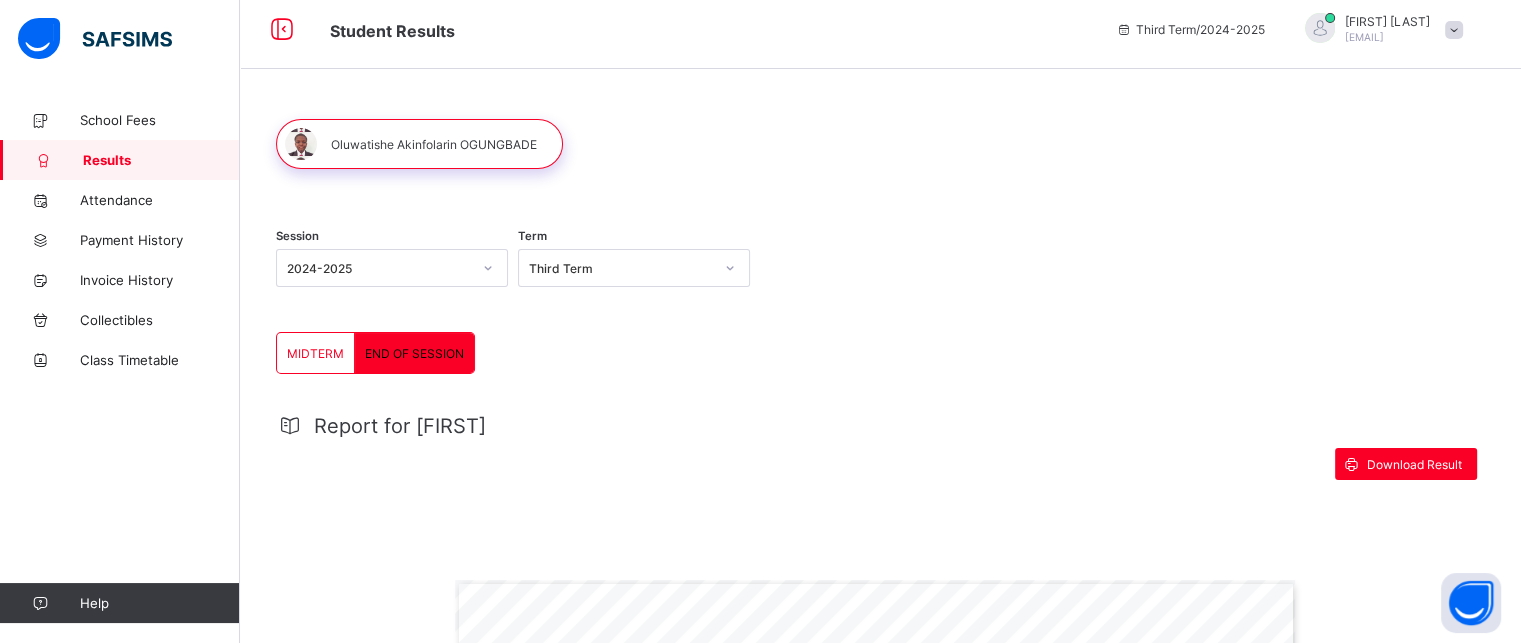 scroll, scrollTop: 2, scrollLeft: 0, axis: vertical 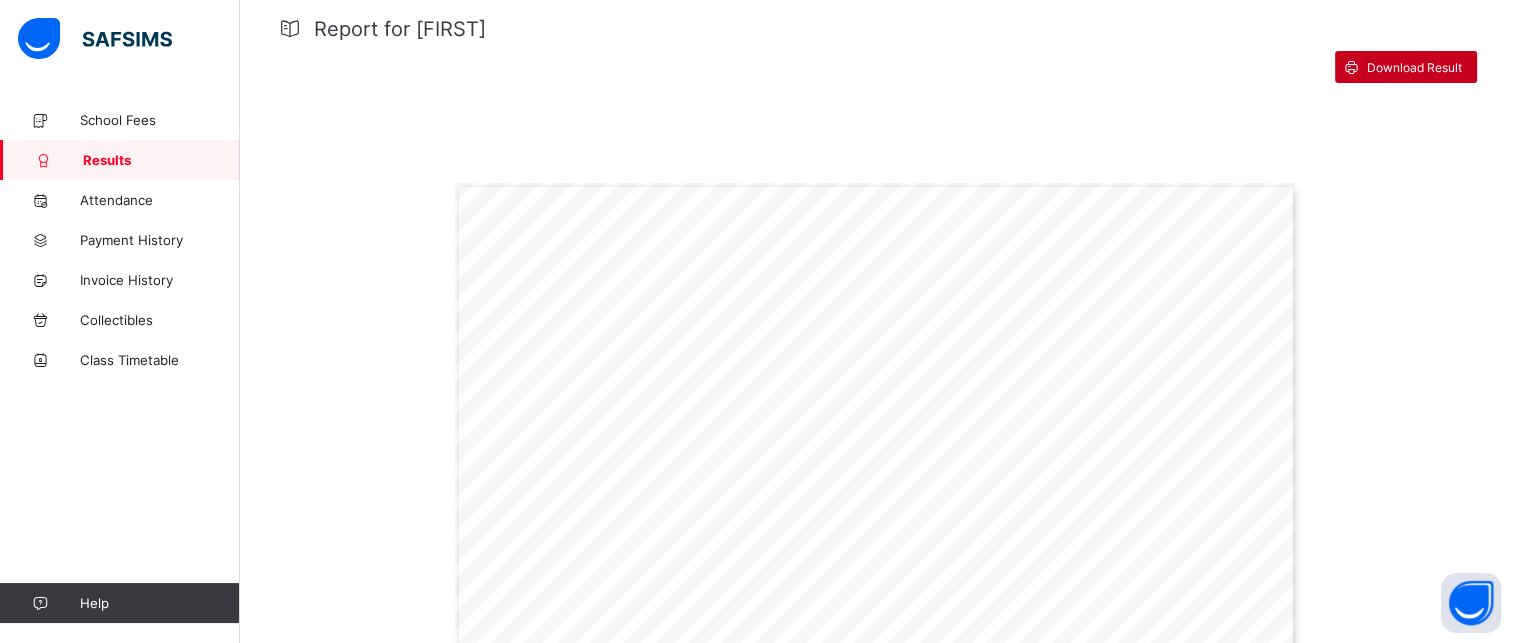 click on "Download Result" at bounding box center (1414, 67) 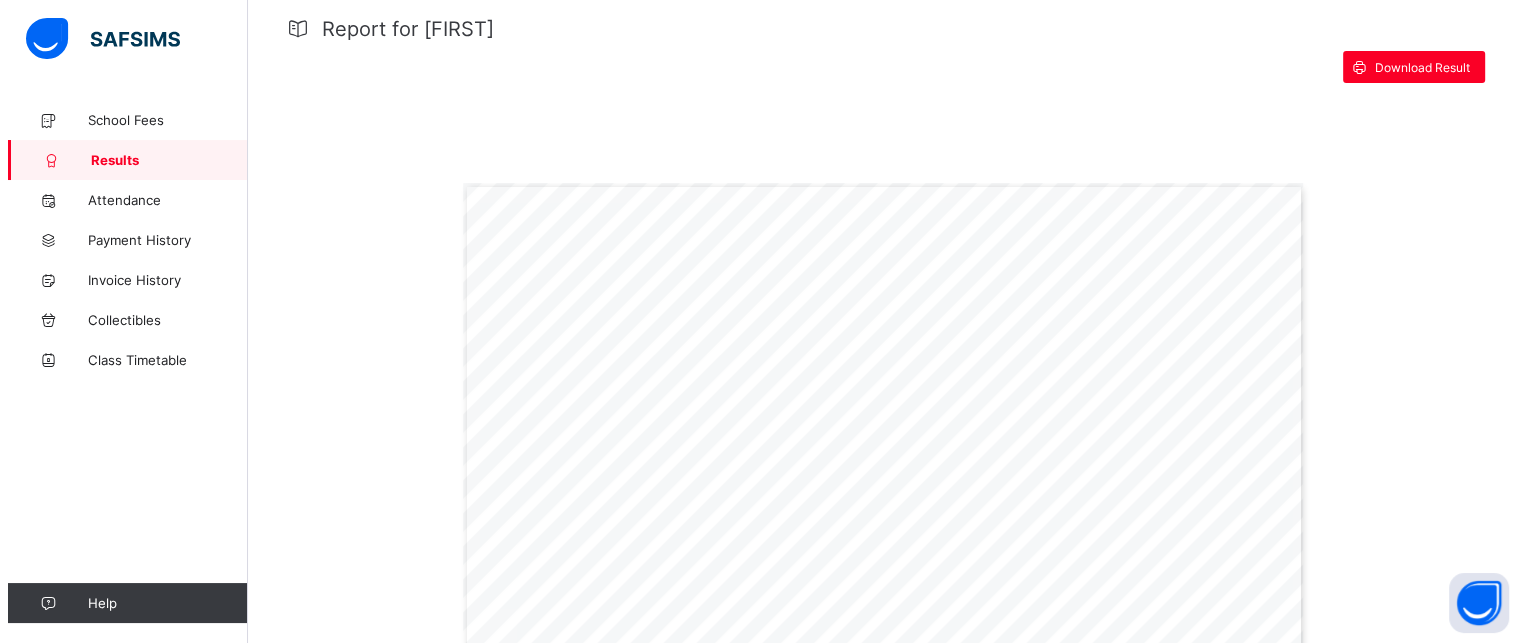 scroll, scrollTop: 0, scrollLeft: 0, axis: both 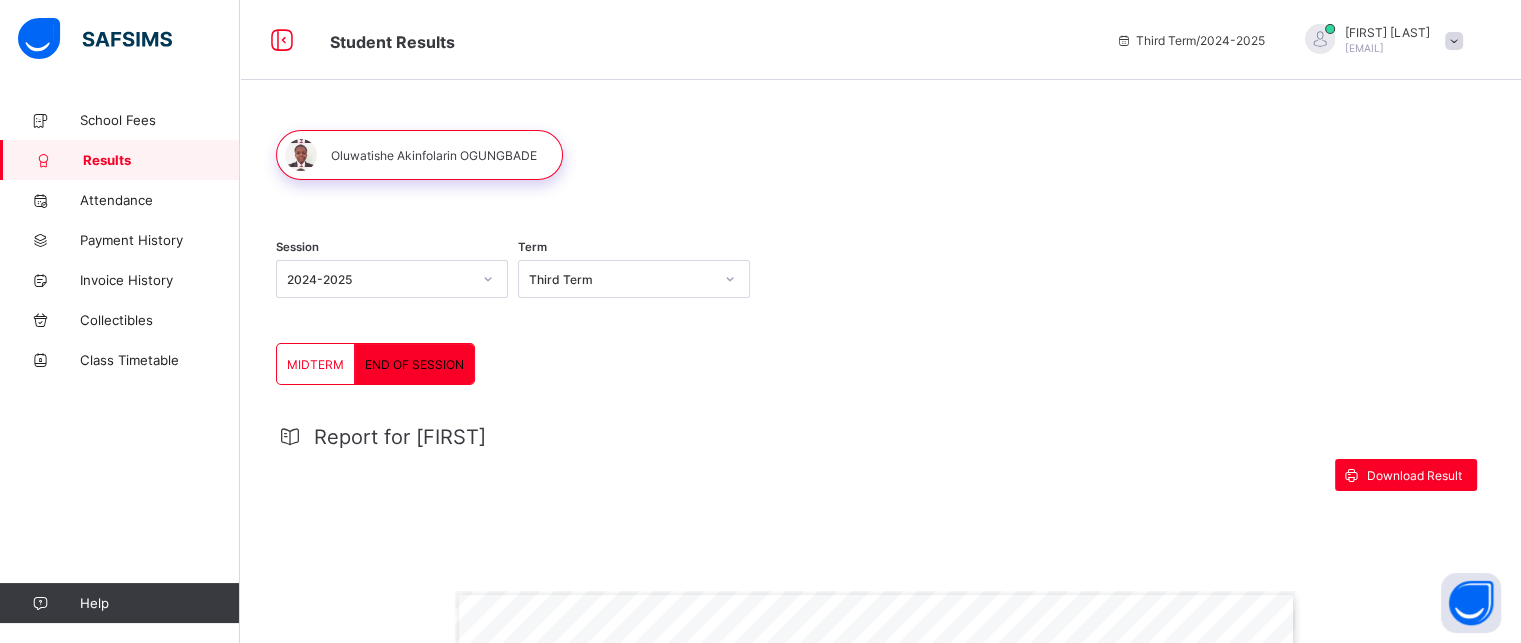 click at bounding box center (1454, 41) 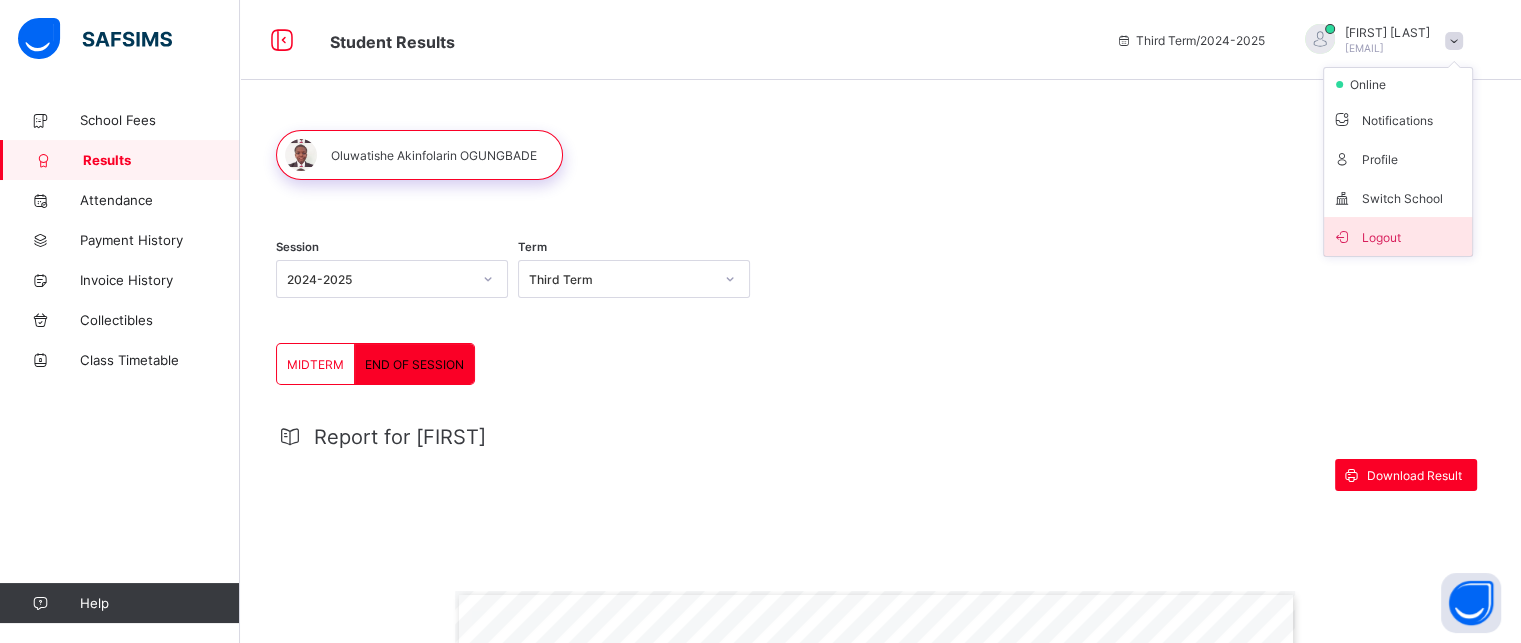 click on "Logout" at bounding box center [1398, 236] 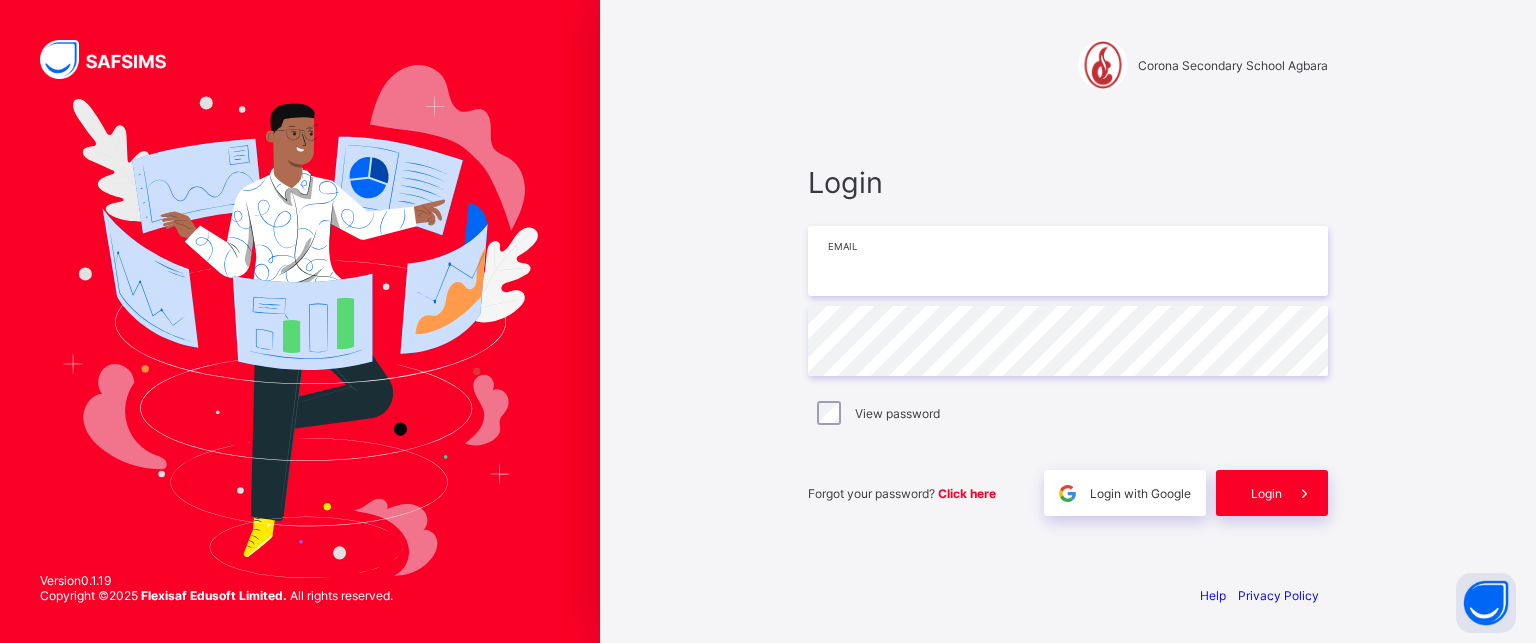 type on "**********" 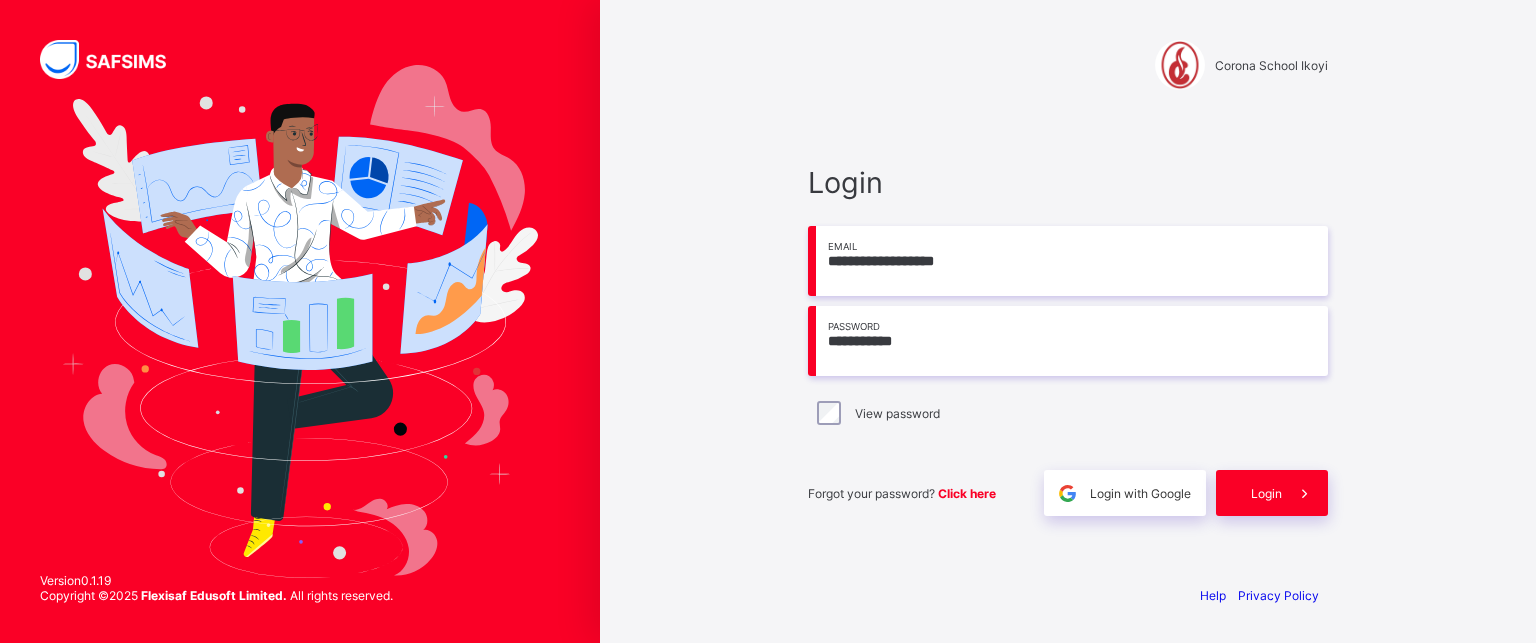 scroll, scrollTop: 0, scrollLeft: 0, axis: both 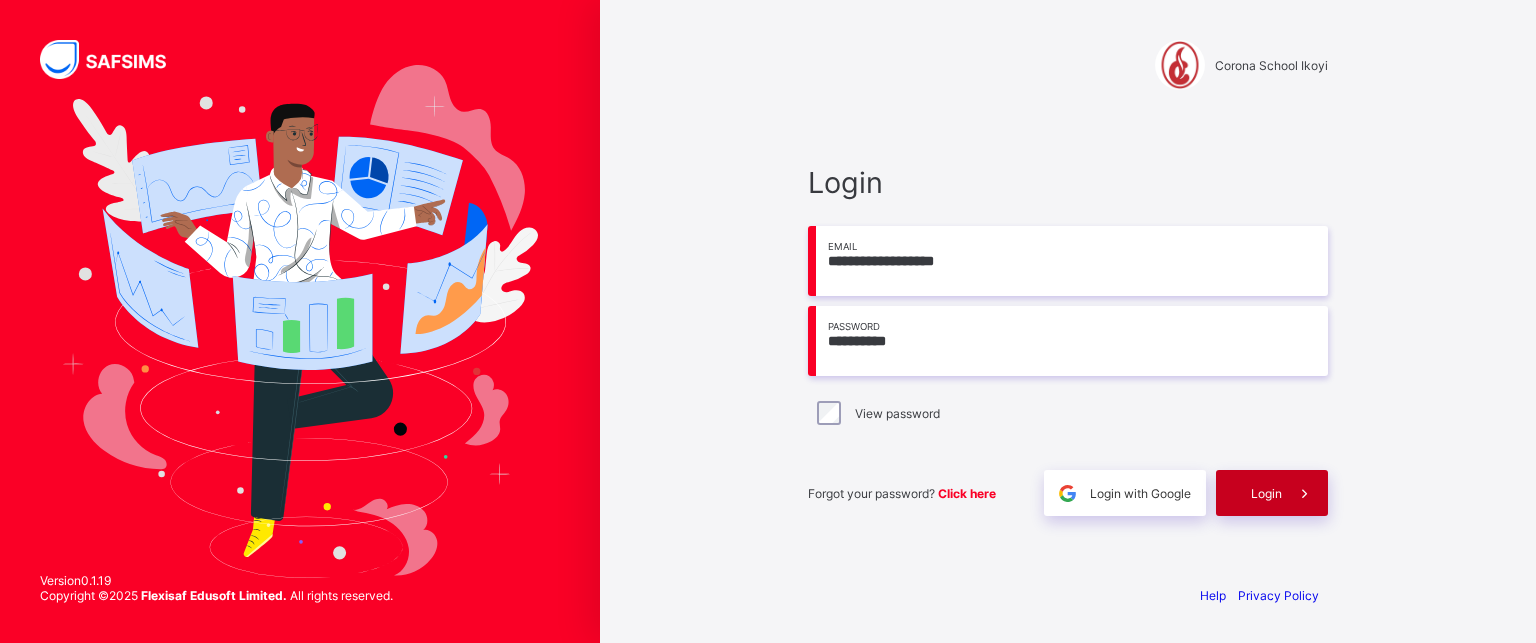 type on "**********" 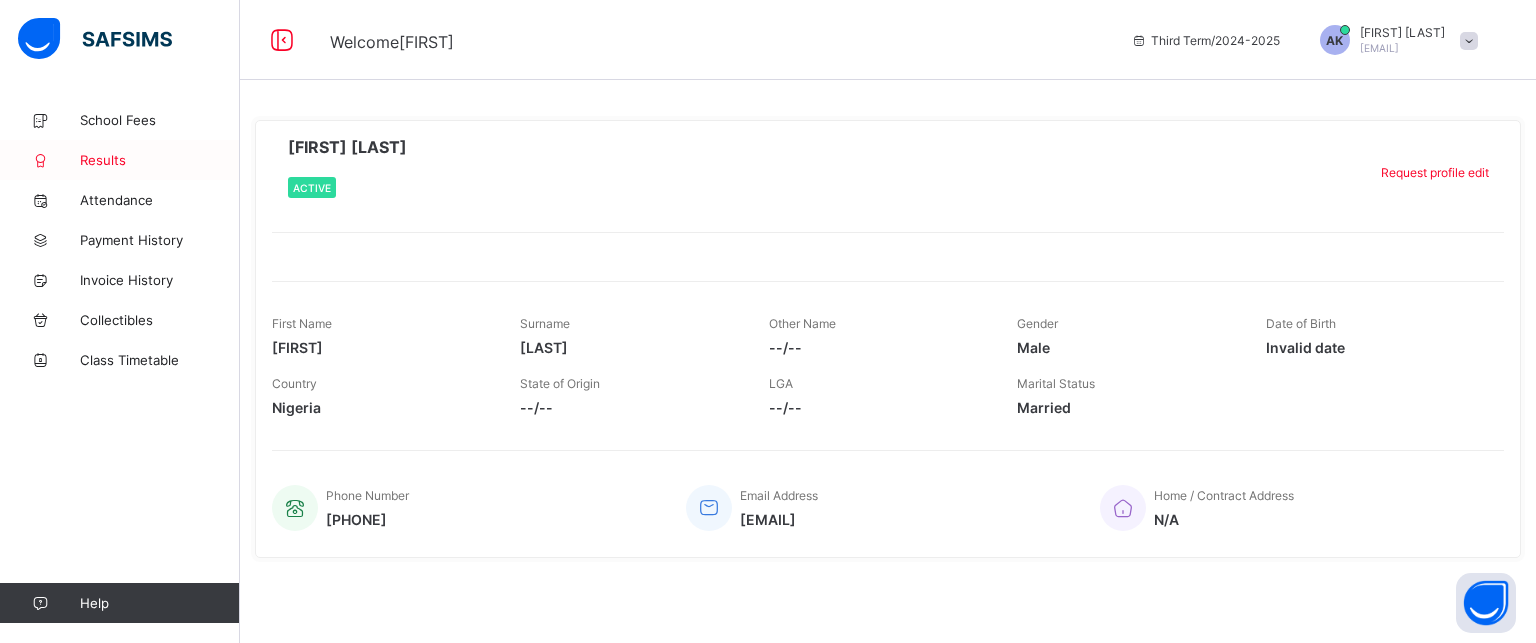 click on "Results" at bounding box center (160, 160) 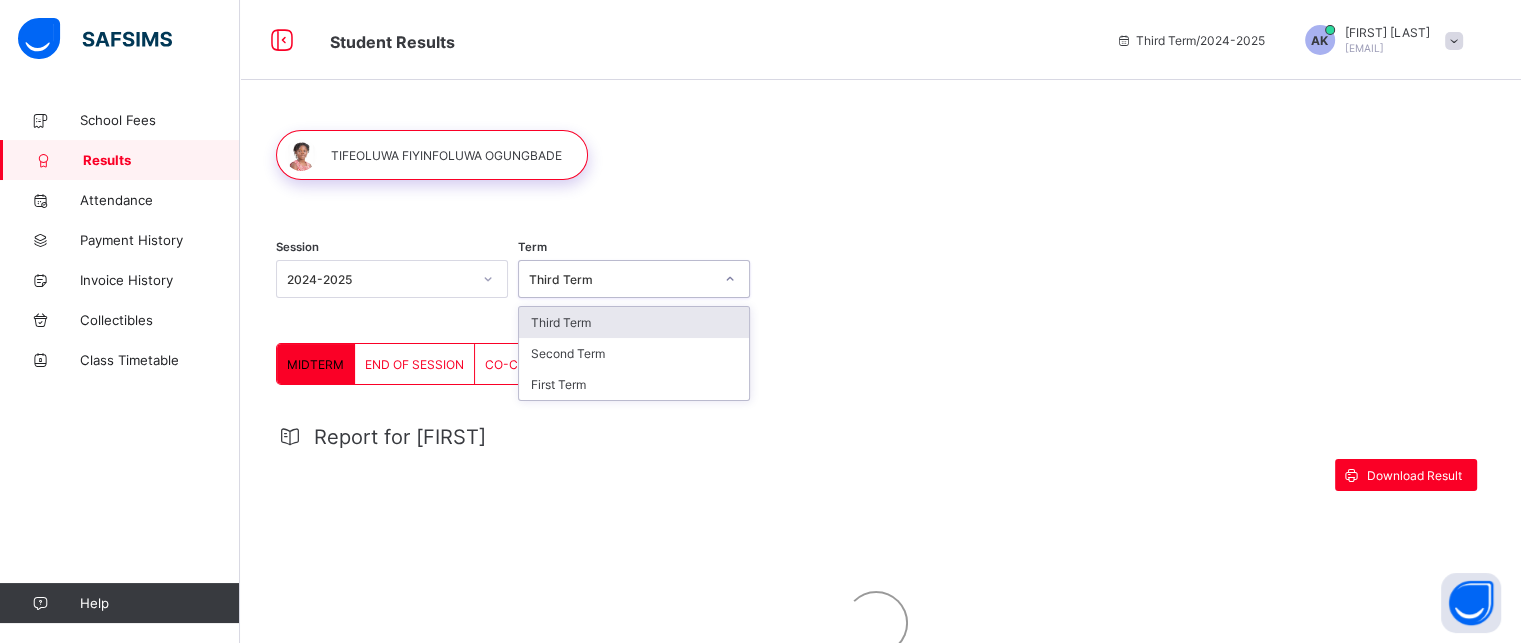click on "Third Term" at bounding box center [621, 279] 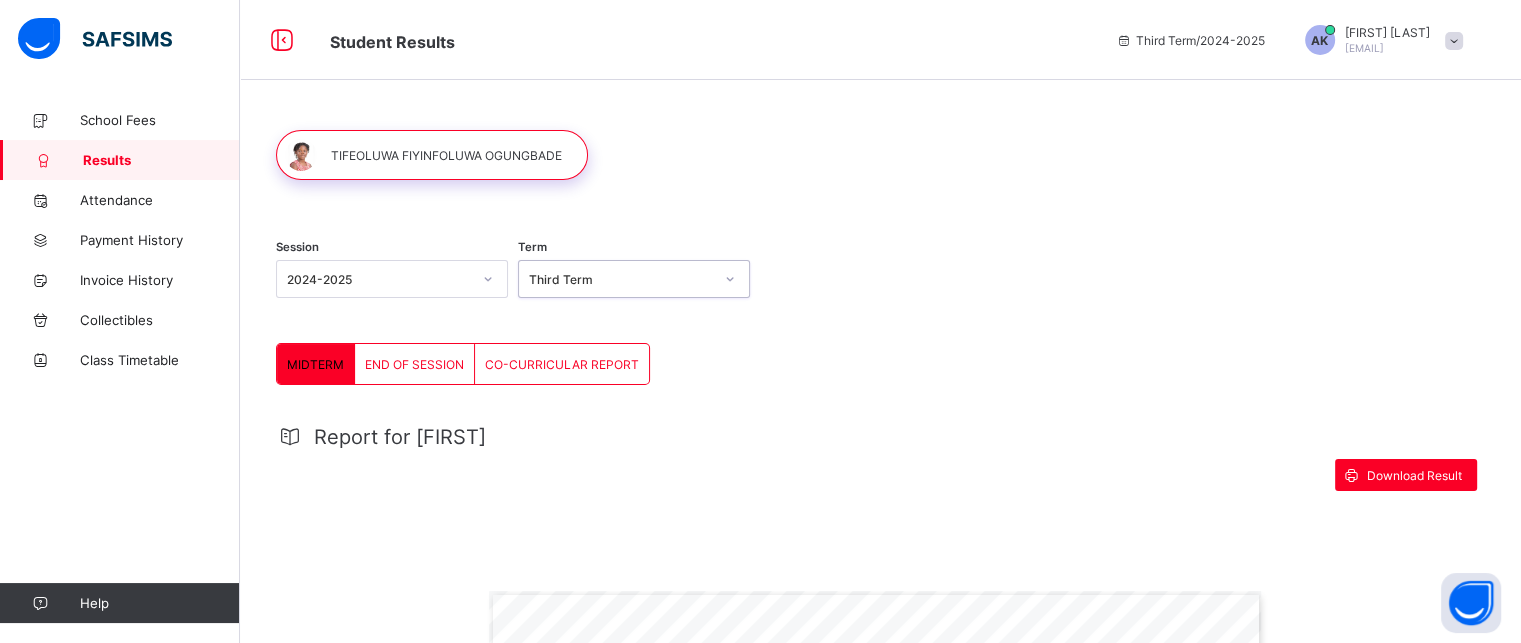 click on "Third Term" at bounding box center [621, 279] 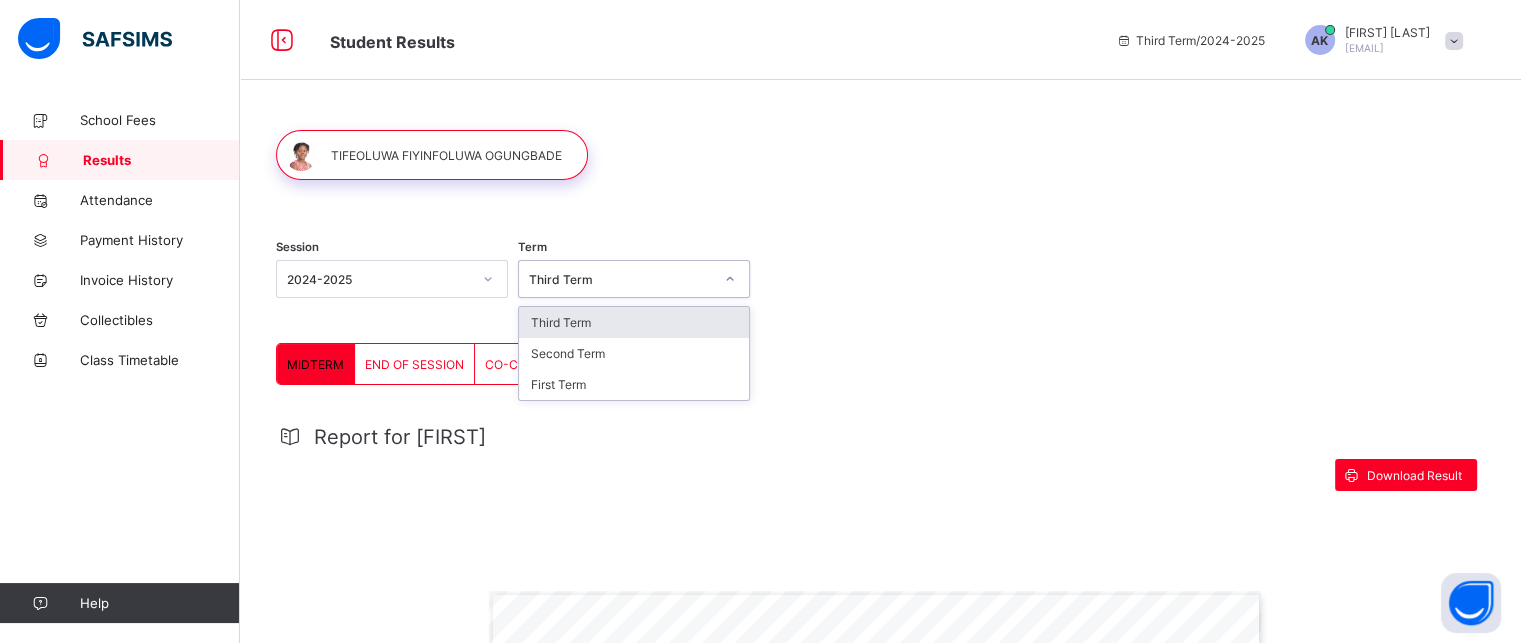 click on "Third Term" at bounding box center [621, 279] 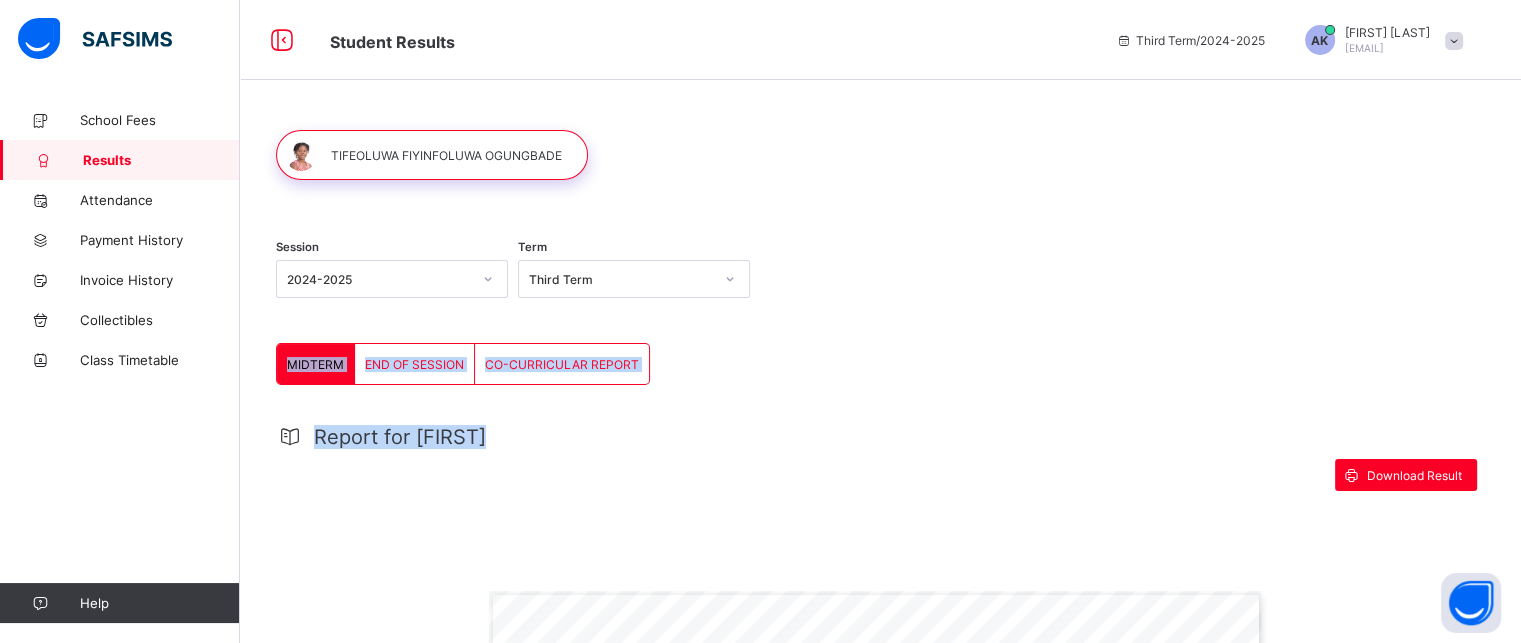 drag, startPoint x: 1027, startPoint y: 318, endPoint x: 692, endPoint y: 469, distance: 367.45883 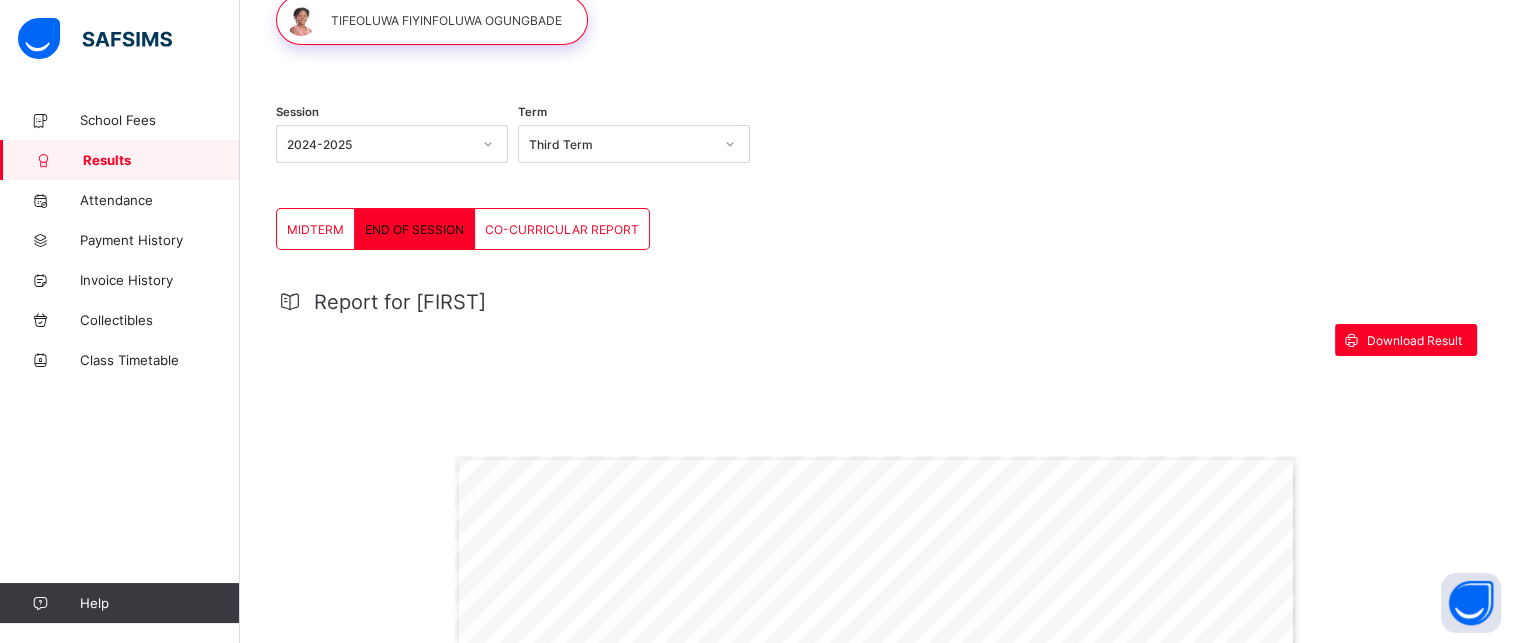 scroll, scrollTop: 137, scrollLeft: 0, axis: vertical 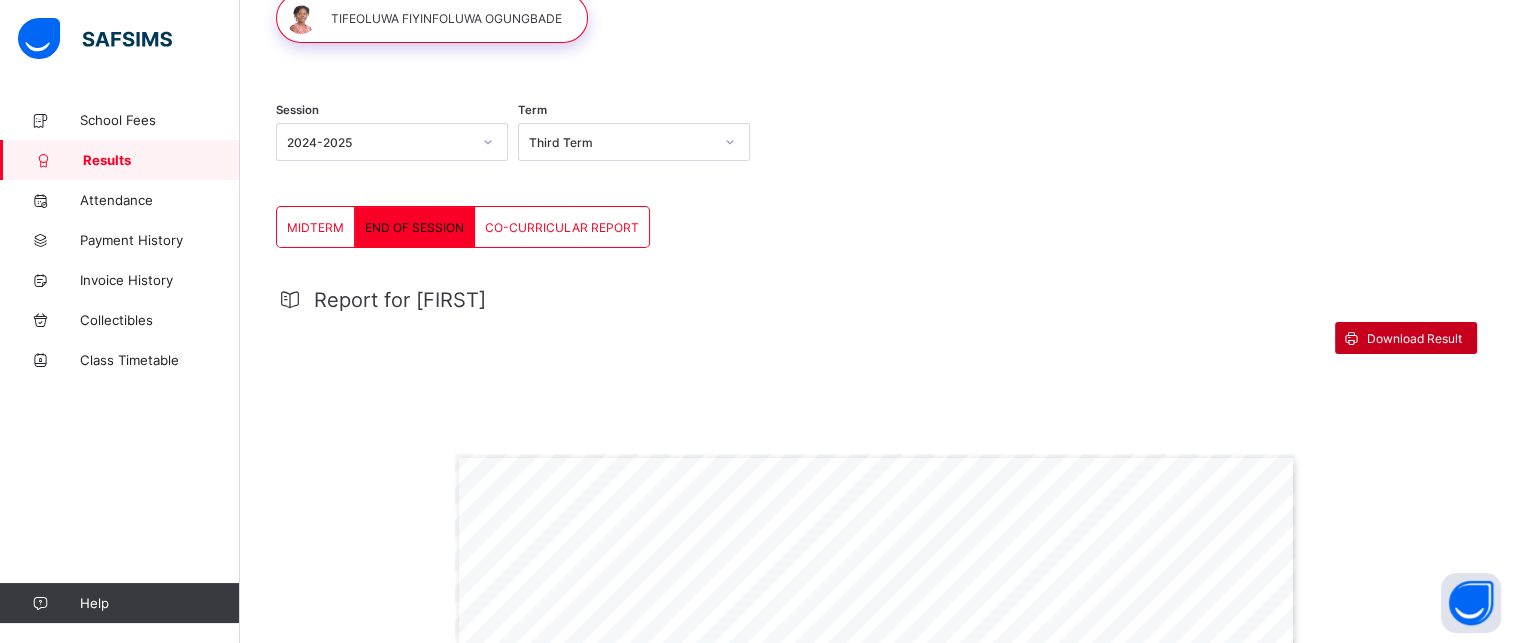 click on "Download Result" at bounding box center (1414, 338) 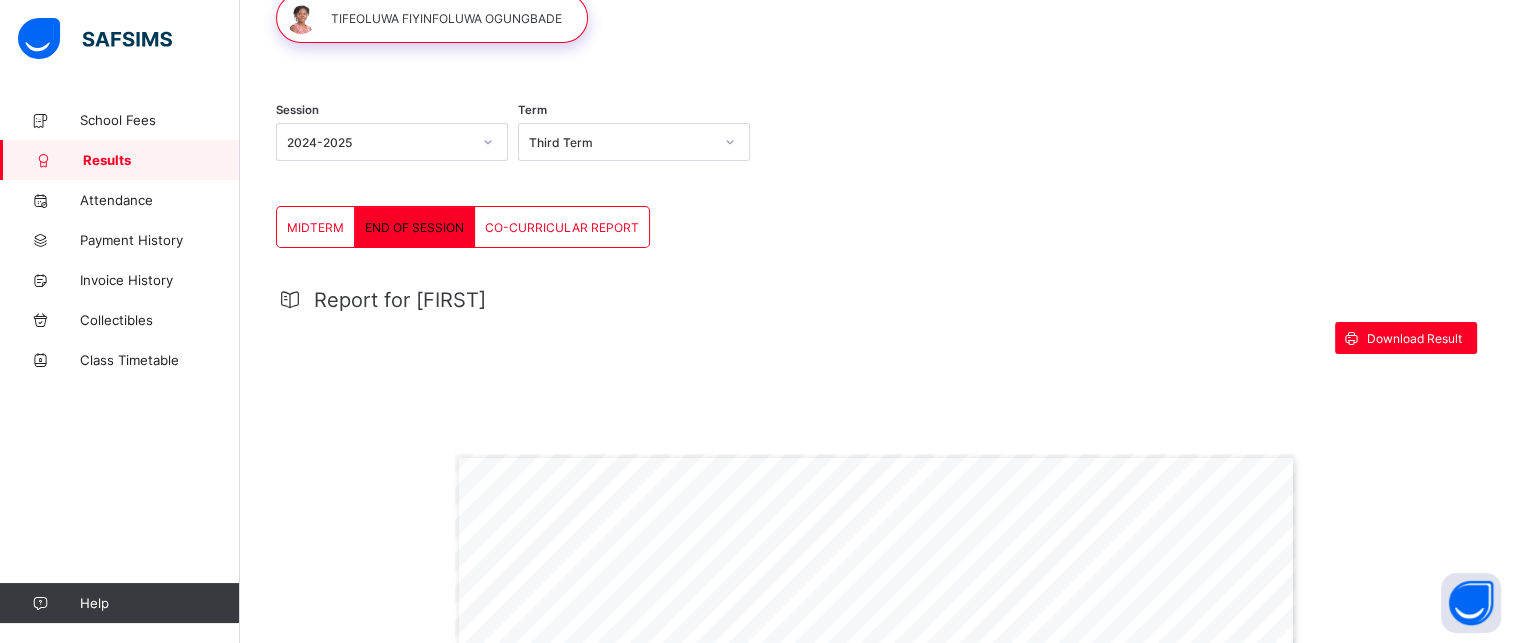 scroll, scrollTop: 97, scrollLeft: 0, axis: vertical 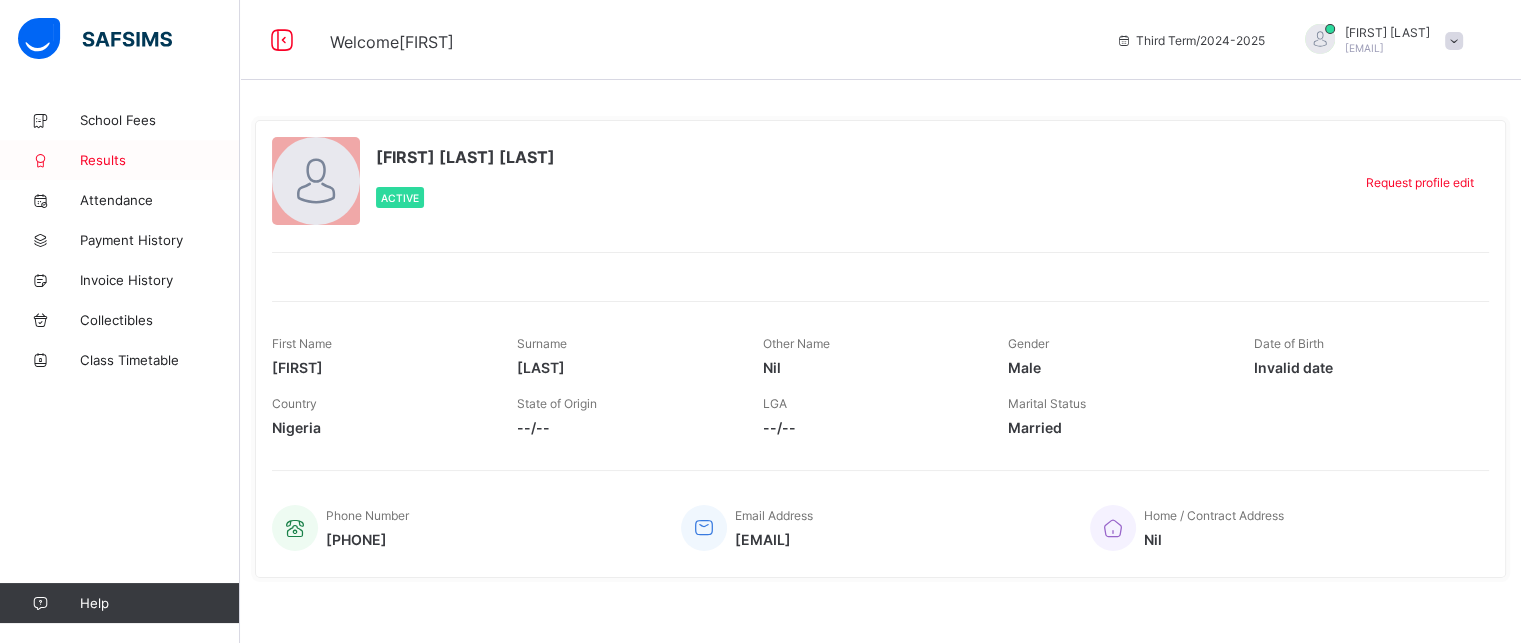 click on "Results" at bounding box center [160, 160] 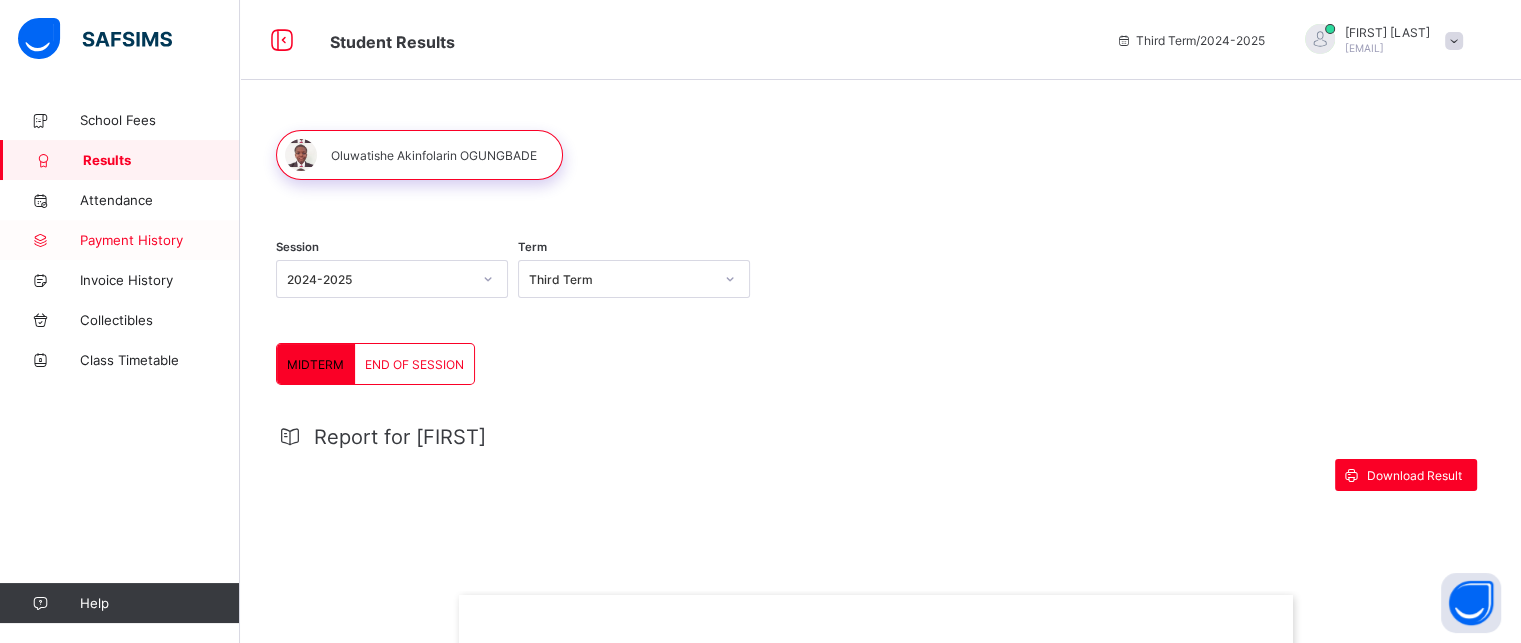 click on "Payment History" at bounding box center [160, 240] 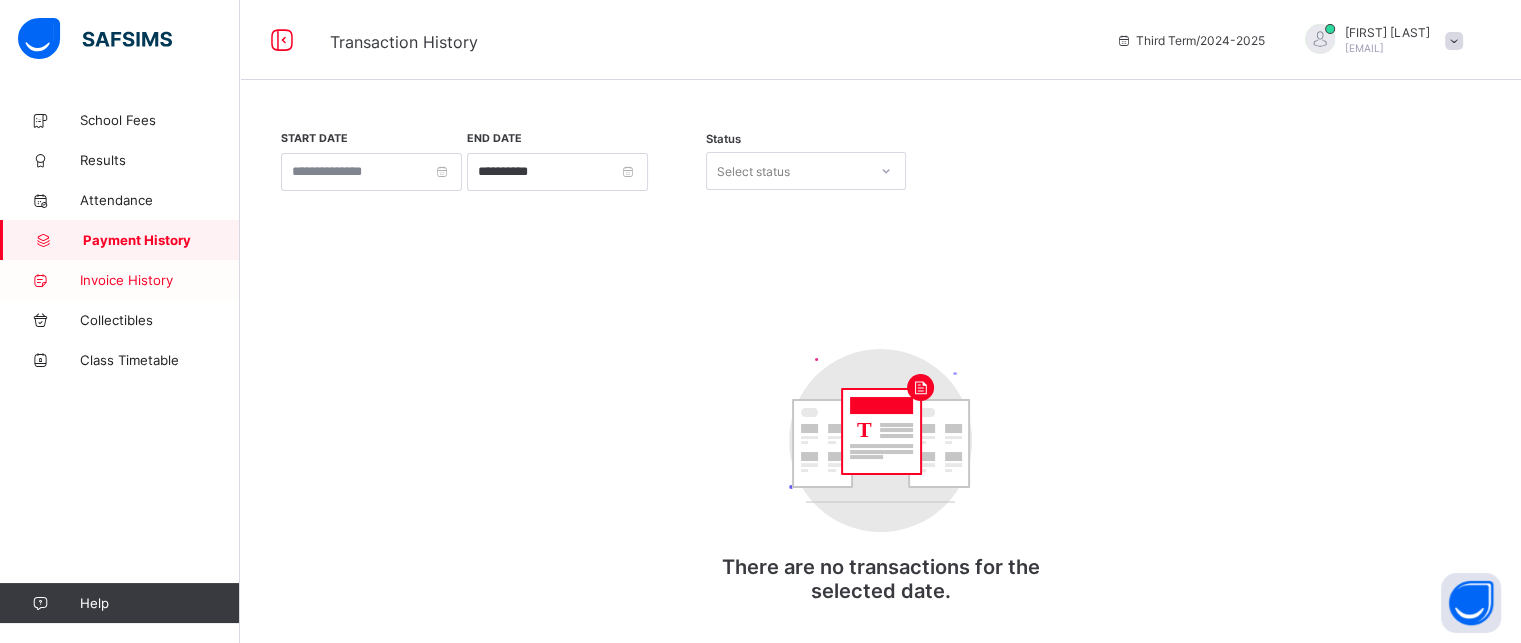 click on "Invoice History" at bounding box center [160, 280] 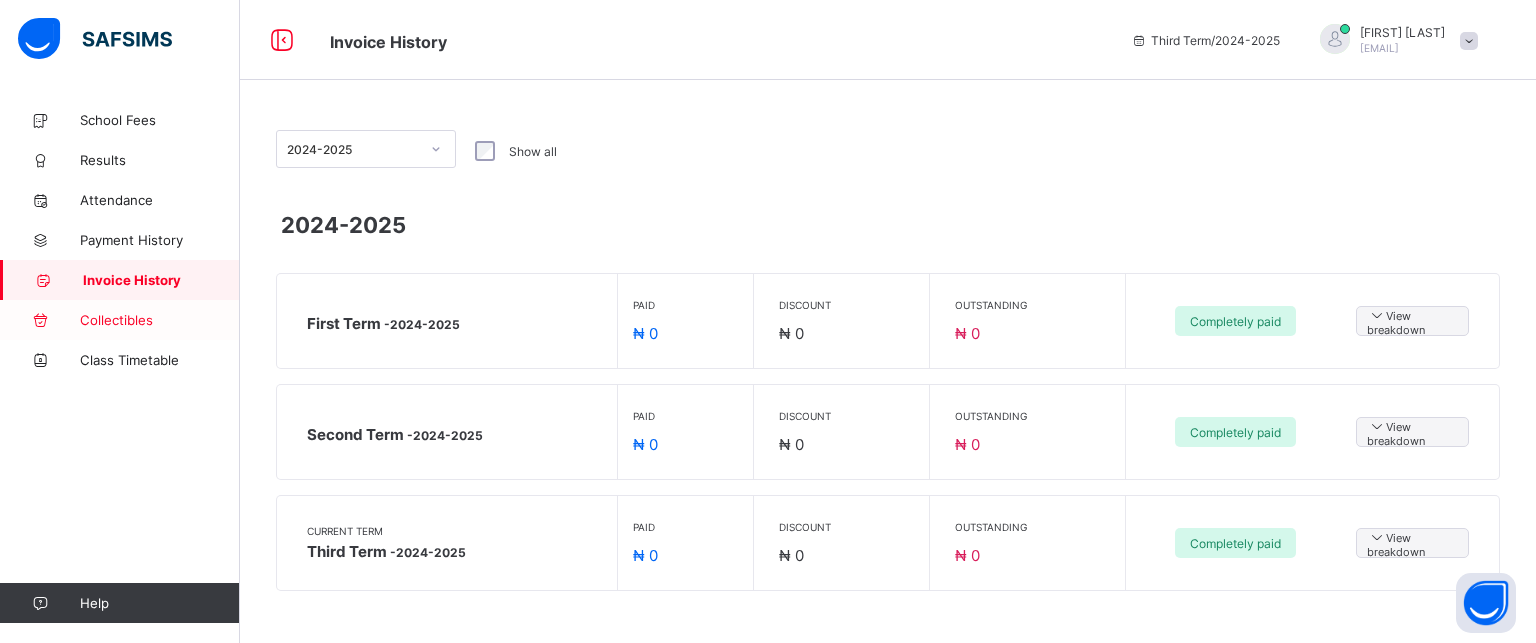 click on "Collectibles" at bounding box center (120, 320) 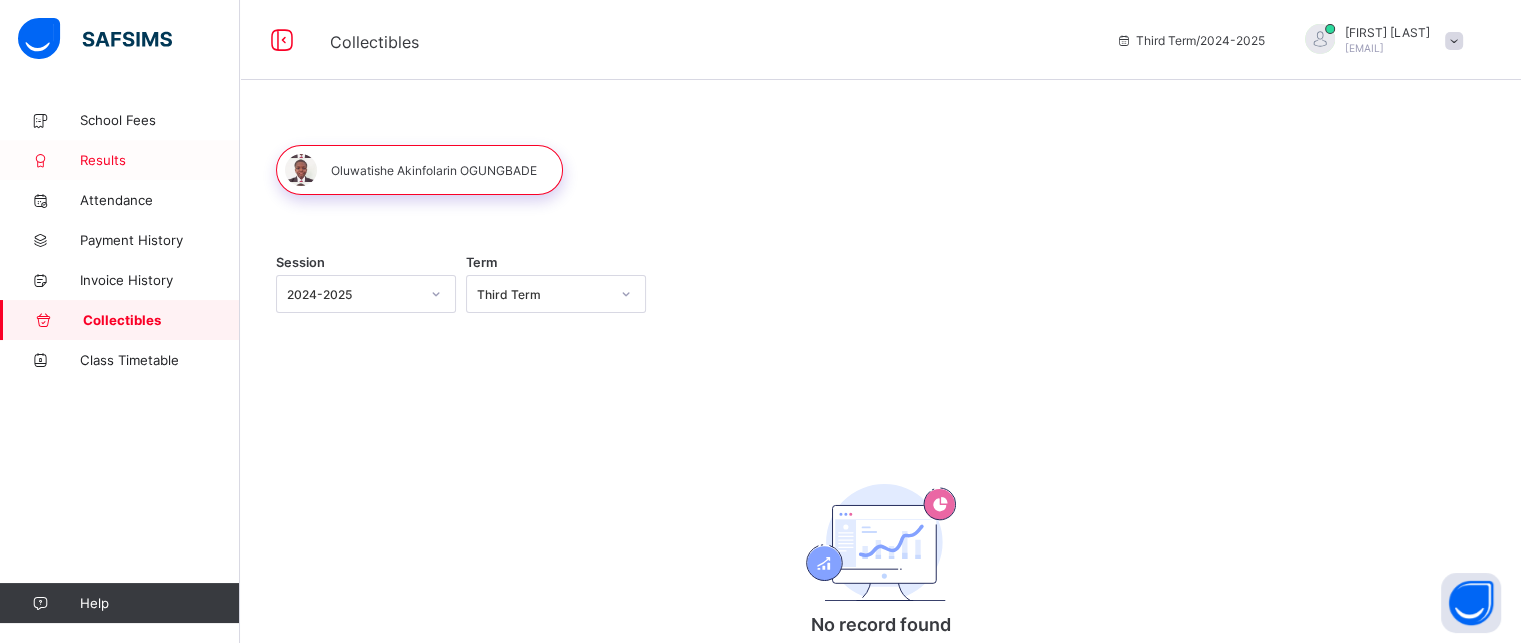 click on "Results" at bounding box center [160, 160] 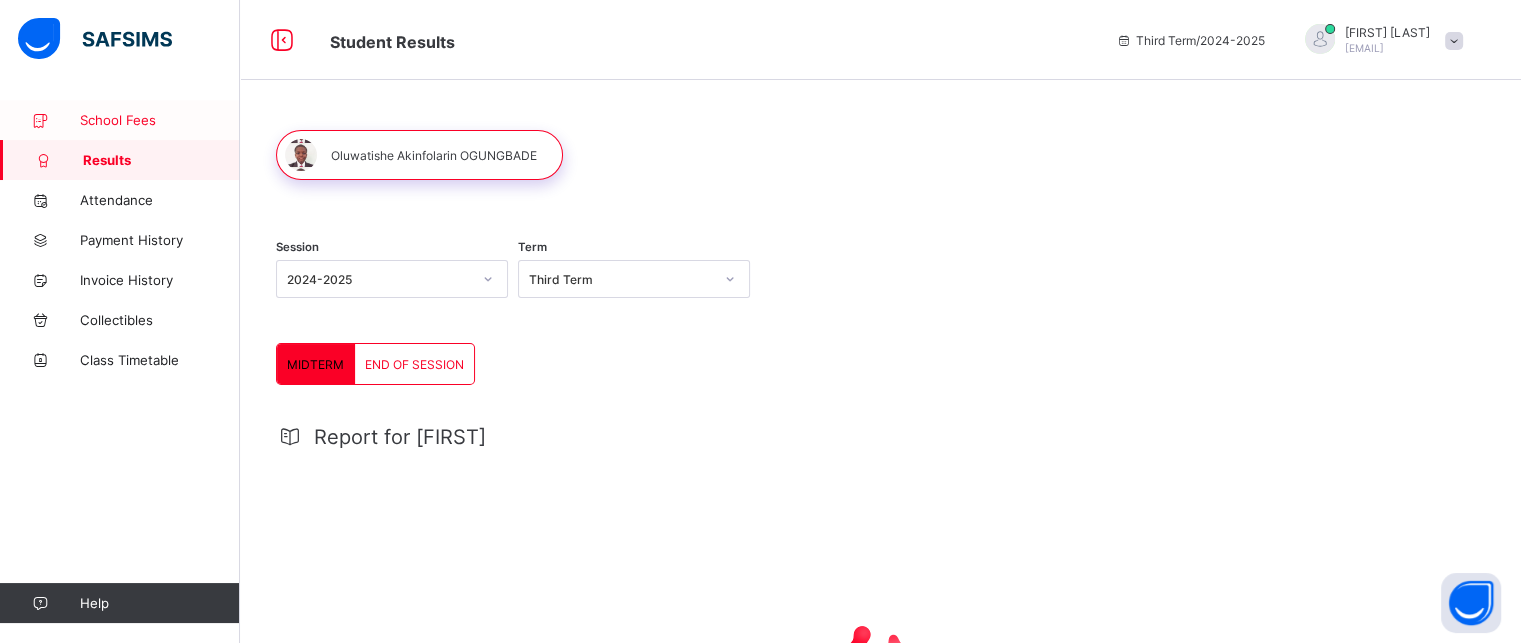click on "School Fees" at bounding box center [160, 120] 